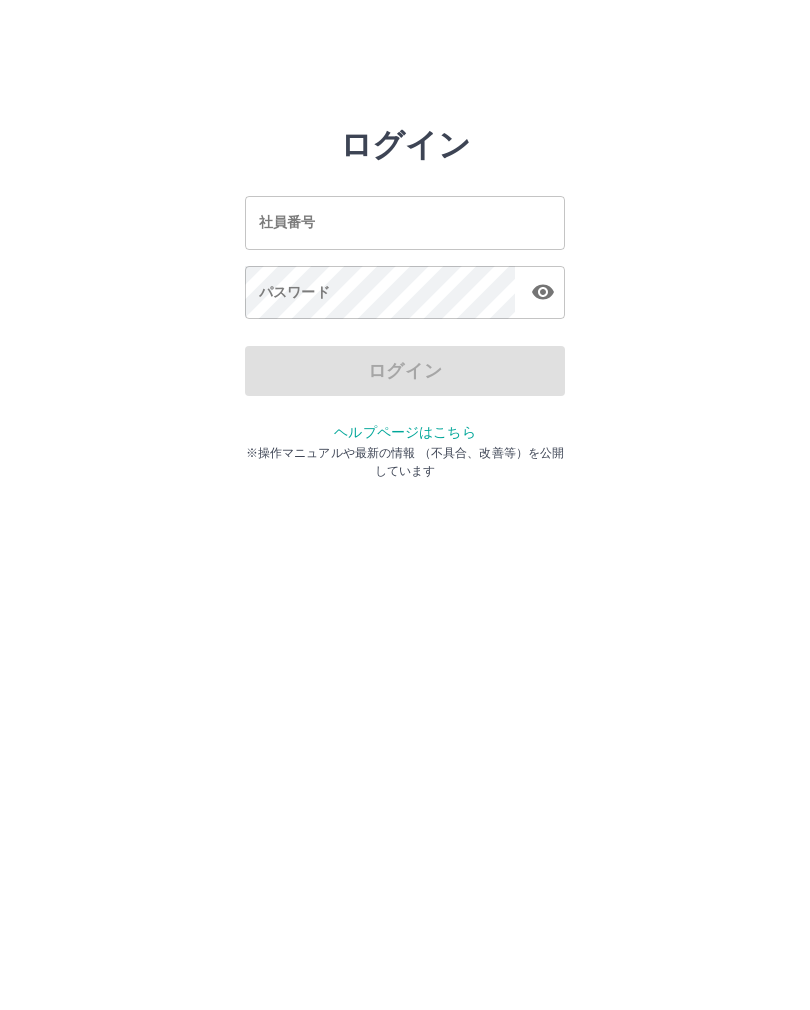 scroll, scrollTop: 0, scrollLeft: 0, axis: both 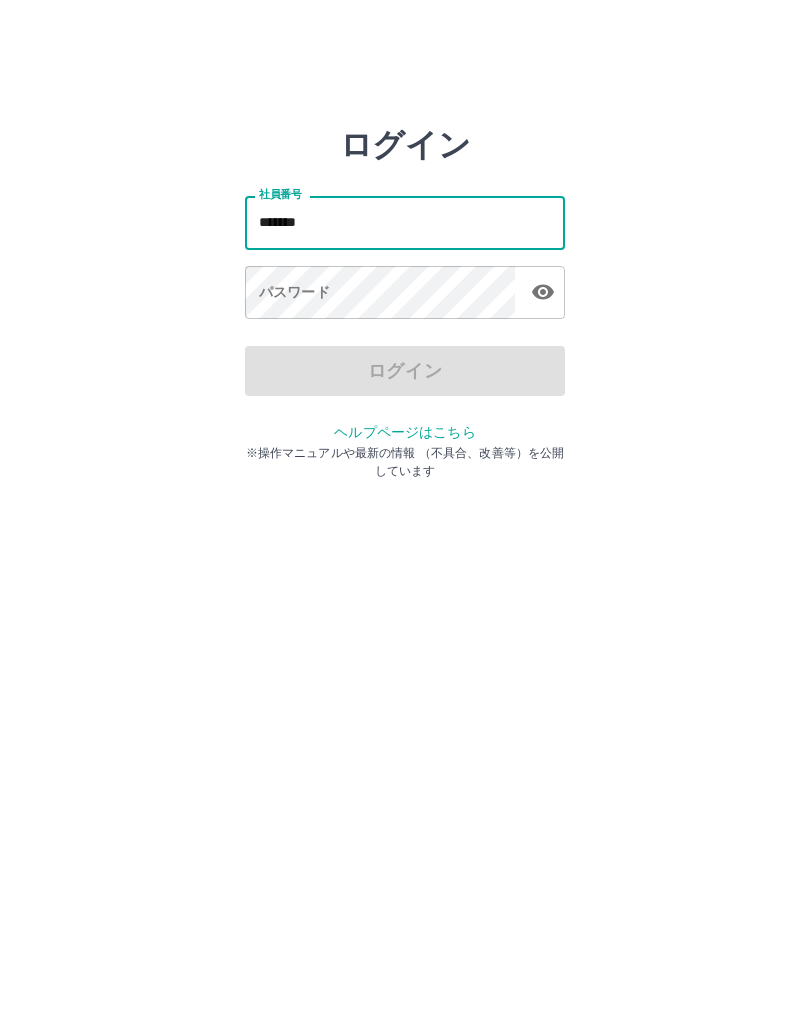 type on "*******" 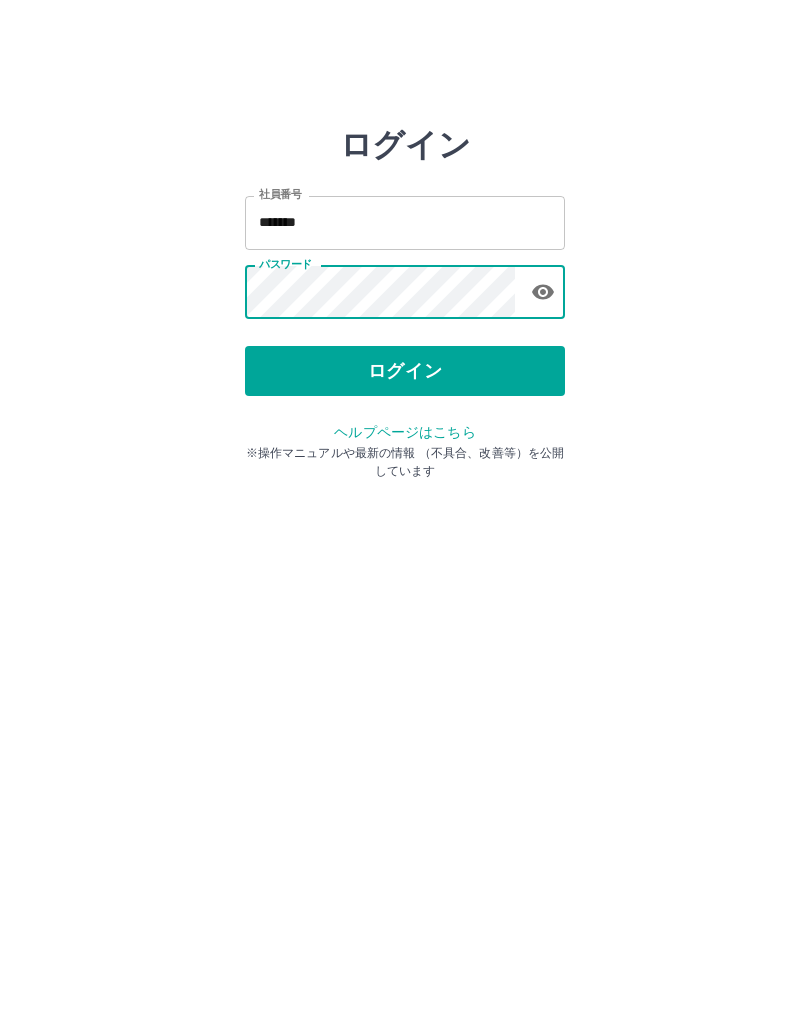 click on "ログイン" at bounding box center [405, 371] 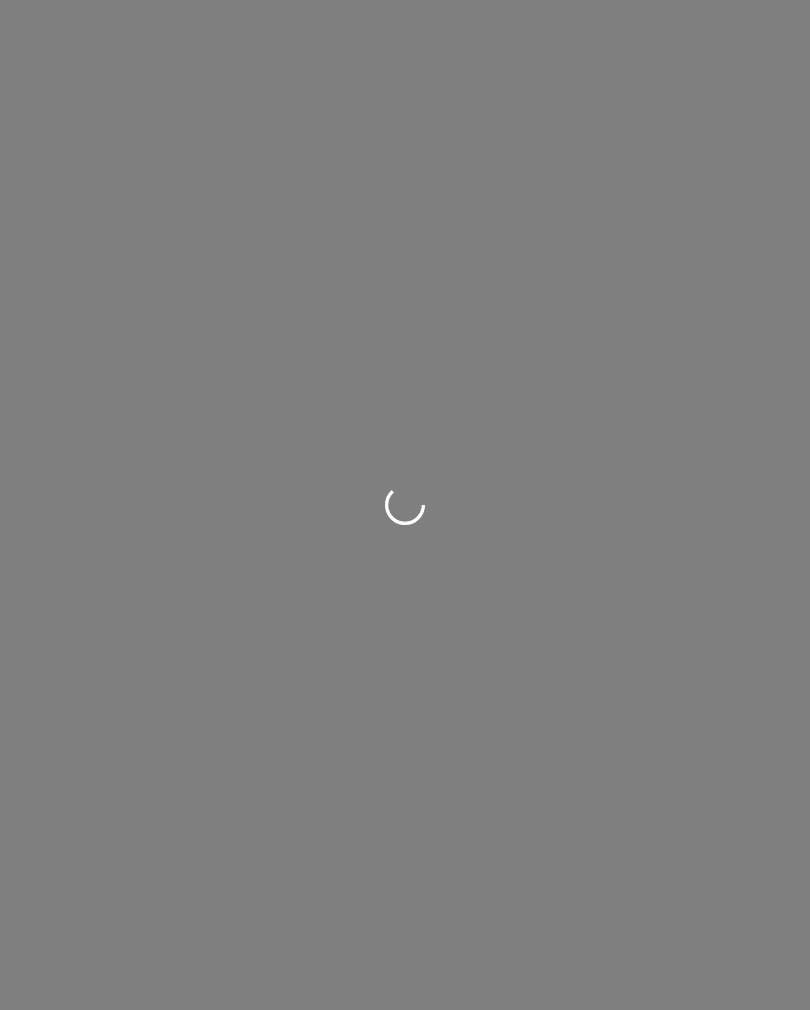 scroll, scrollTop: 0, scrollLeft: 0, axis: both 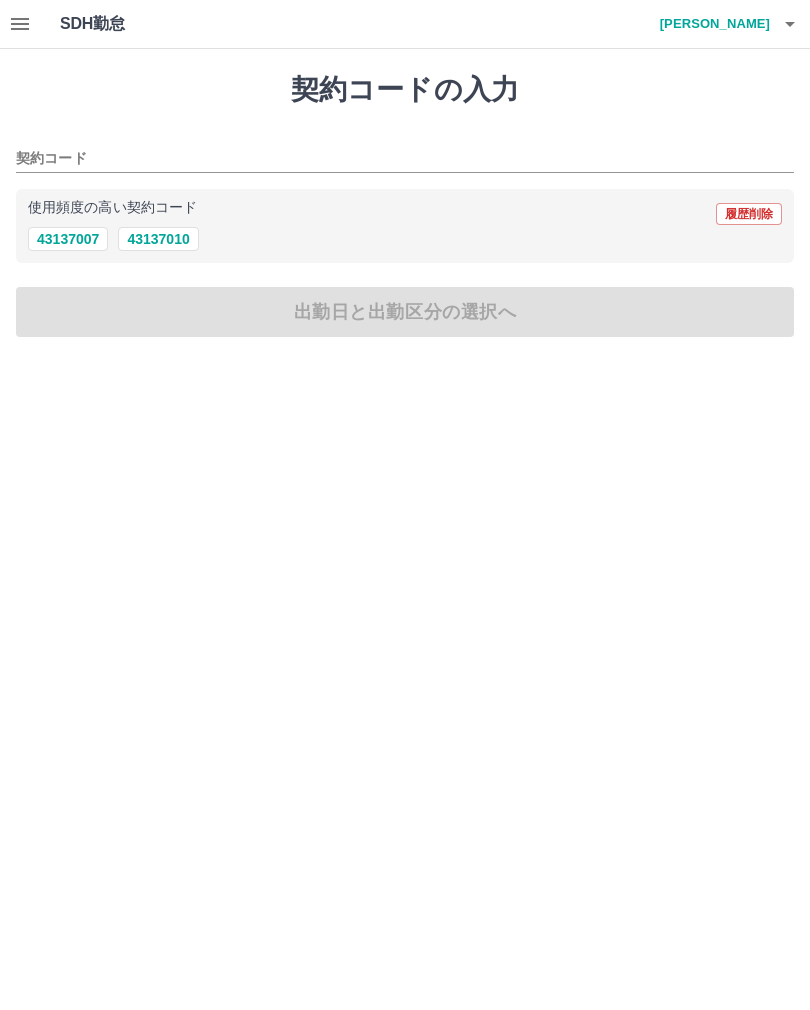 click on "43137010" at bounding box center [158, 239] 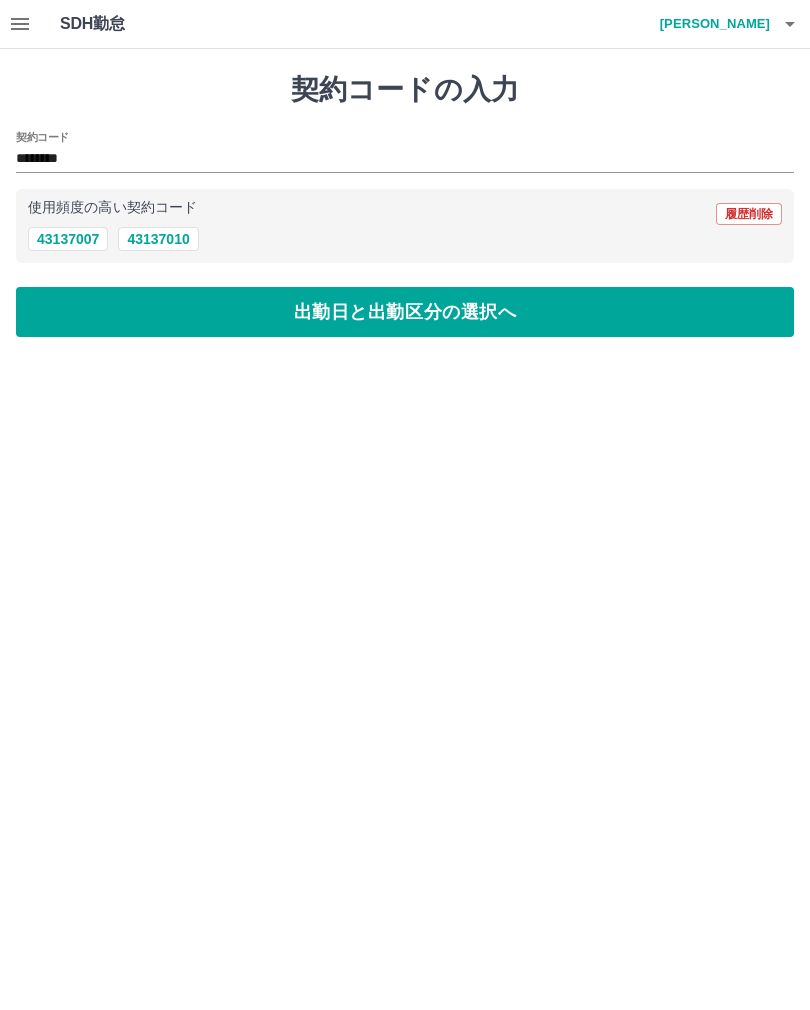 click on "出勤日と出勤区分の選択へ" at bounding box center [405, 312] 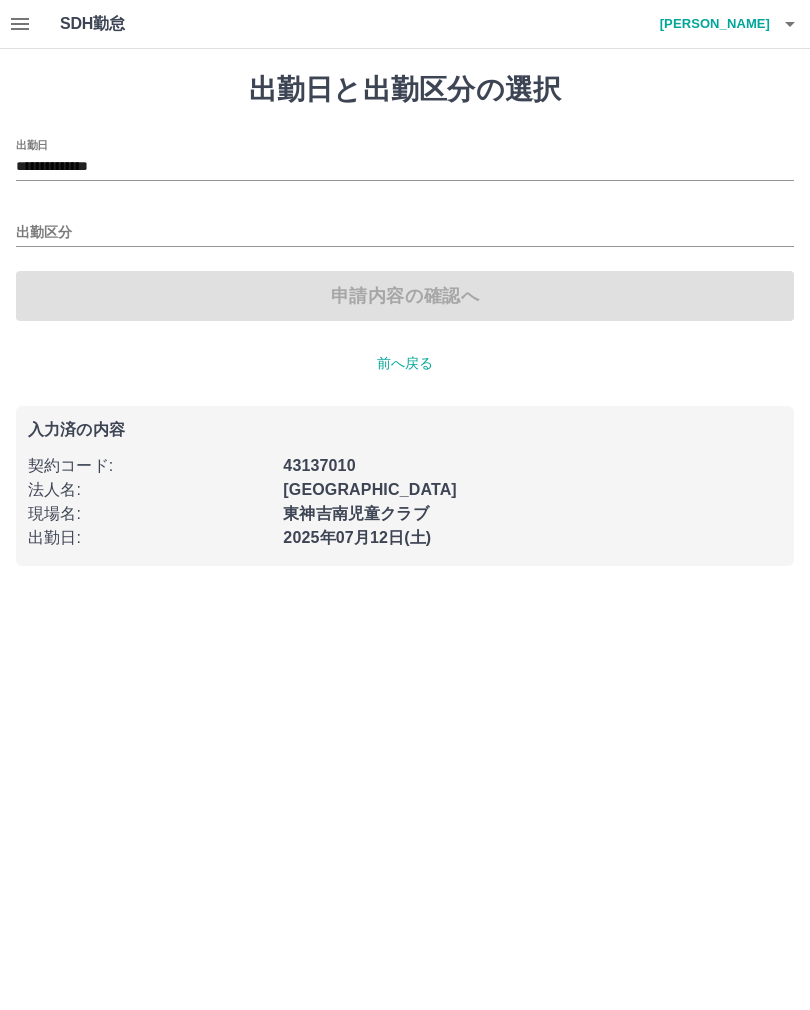 click on "出勤区分" at bounding box center [405, 233] 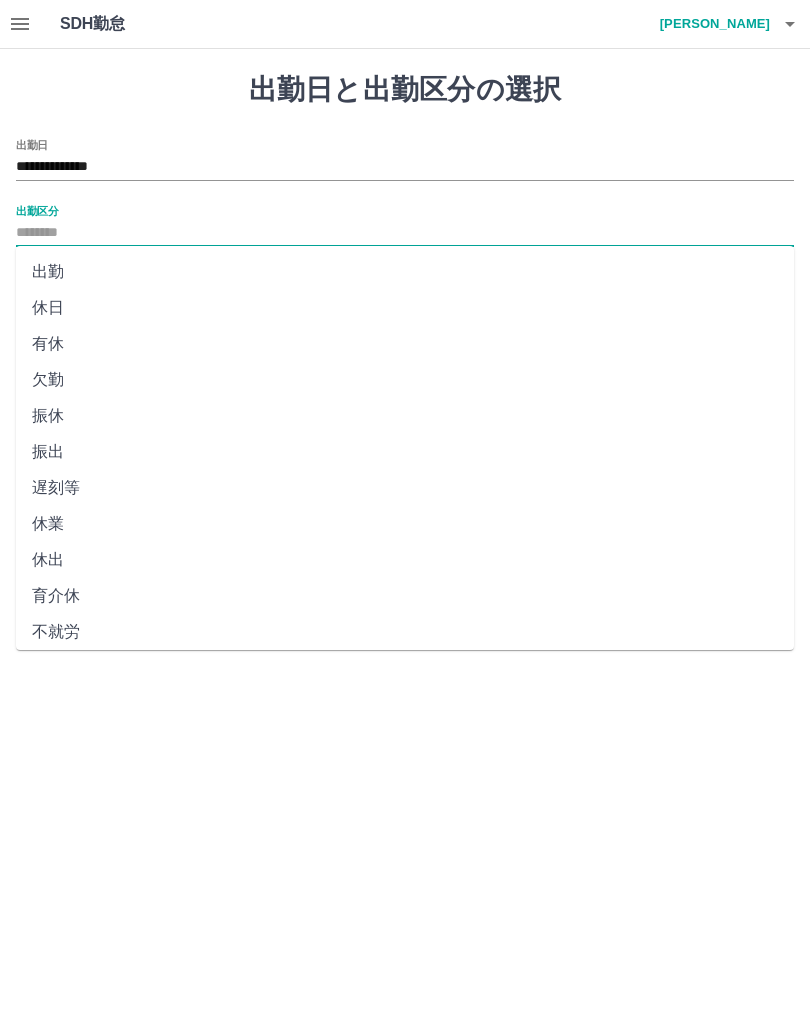 click on "出勤" at bounding box center [405, 272] 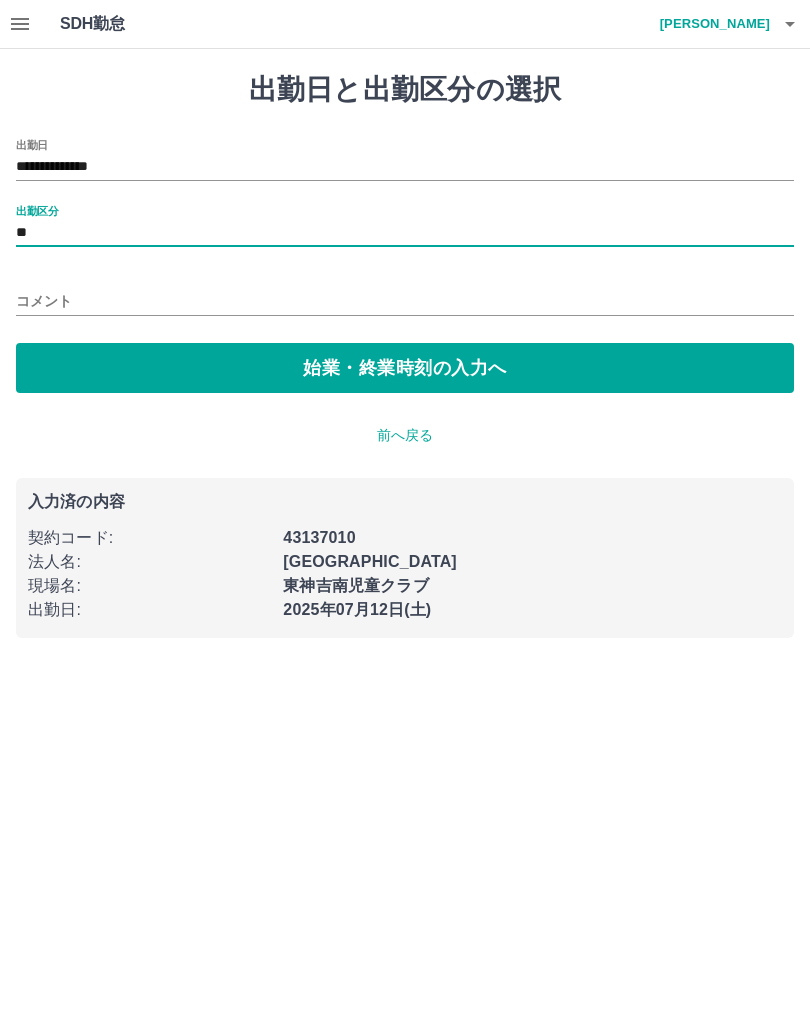 click on "**" at bounding box center (405, 233) 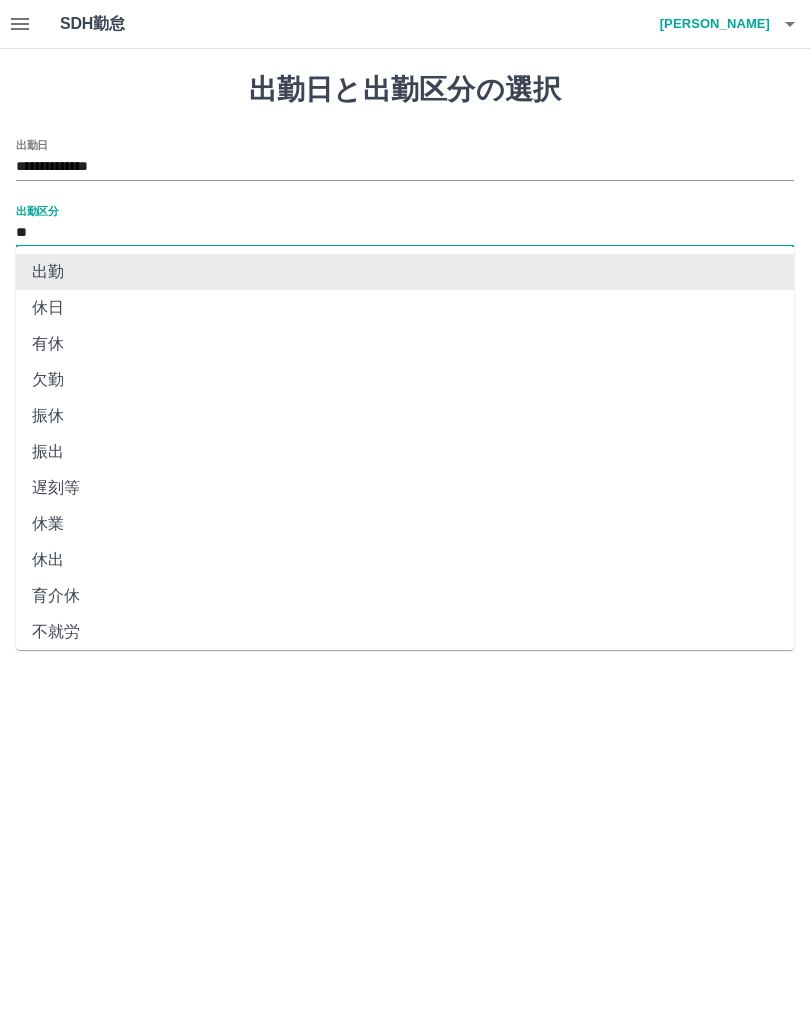 click on "出勤" at bounding box center (405, 272) 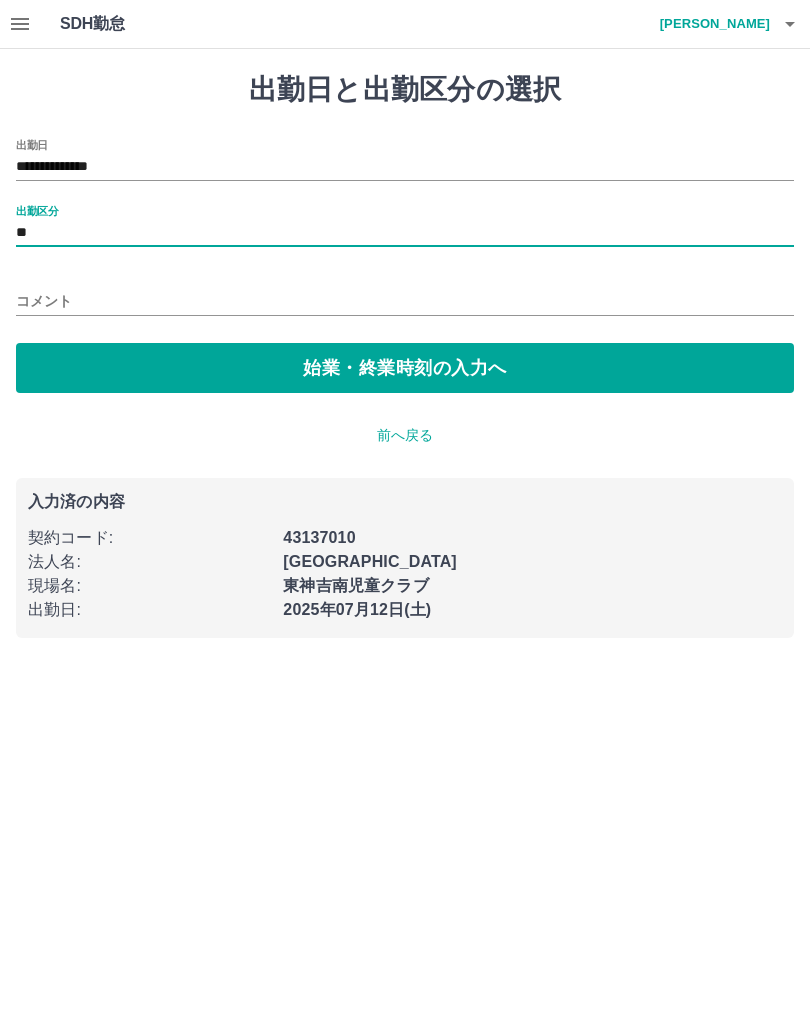 click on "始業・終業時刻の入力へ" at bounding box center [405, 368] 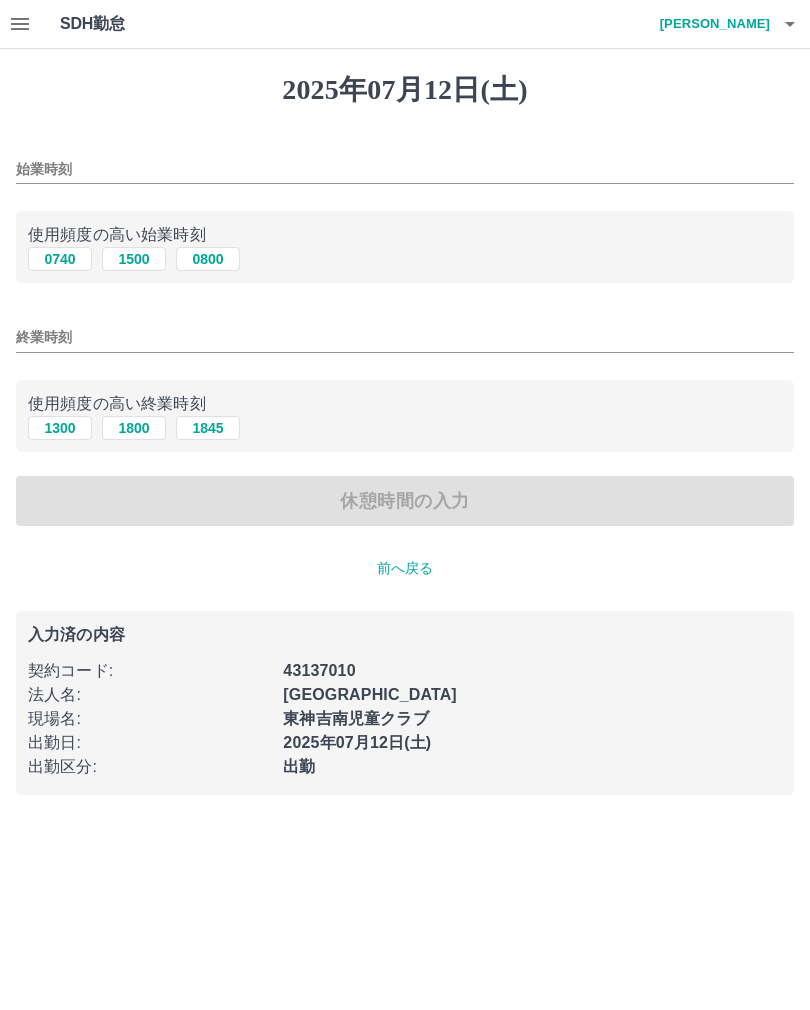 click on "終業時刻" at bounding box center [405, 337] 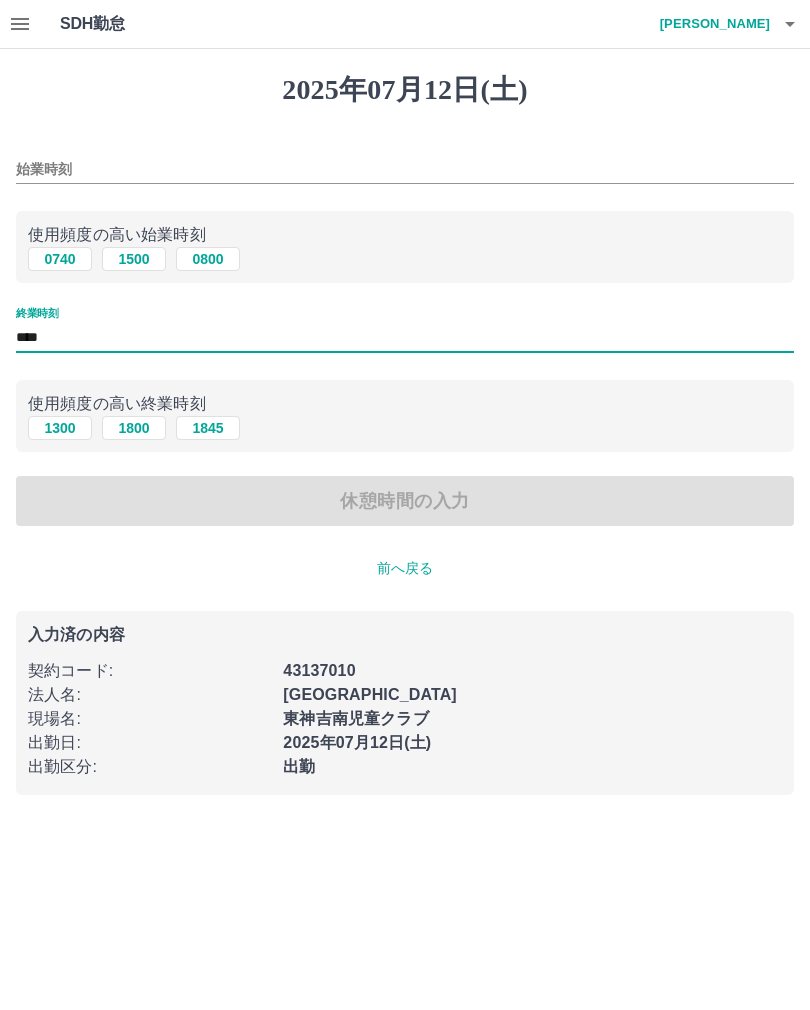 click on "休憩時間の入力" at bounding box center [405, 501] 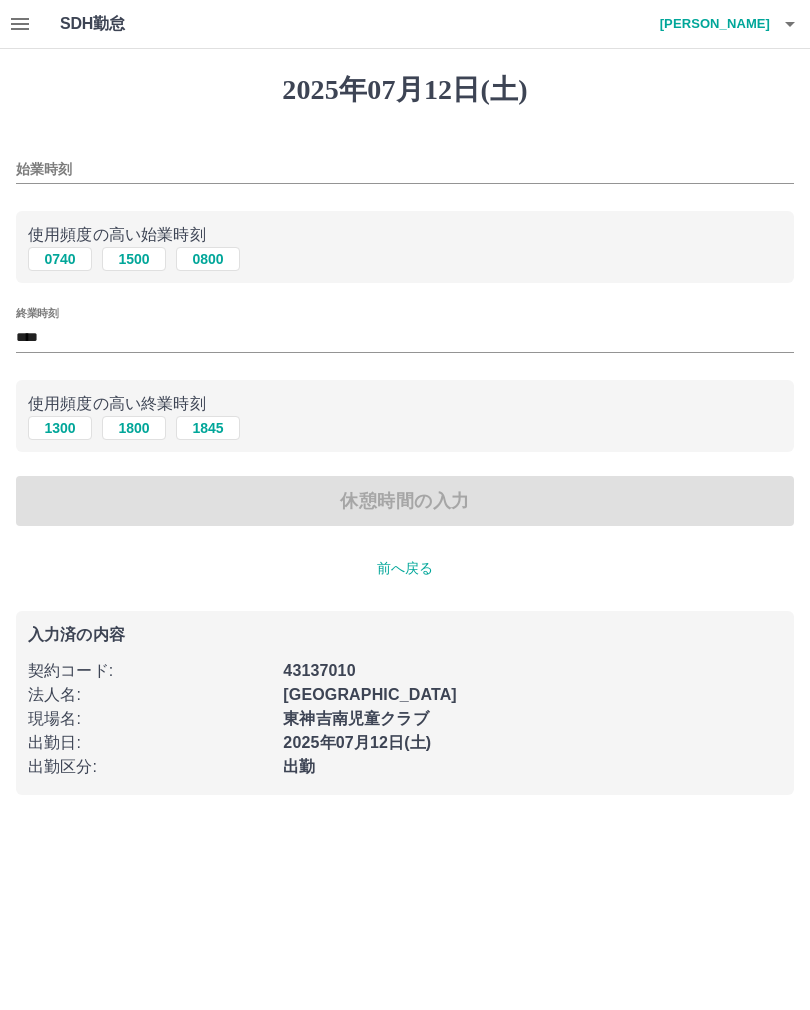 click on "休憩時間の入力" at bounding box center (405, 501) 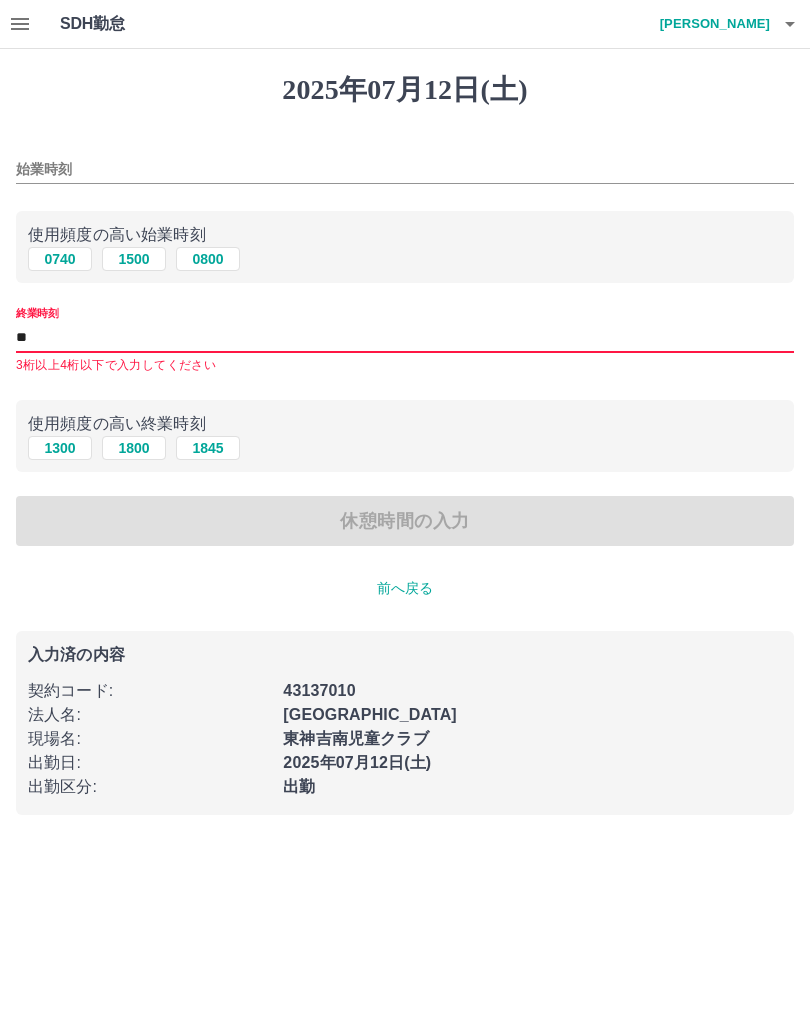 type on "*" 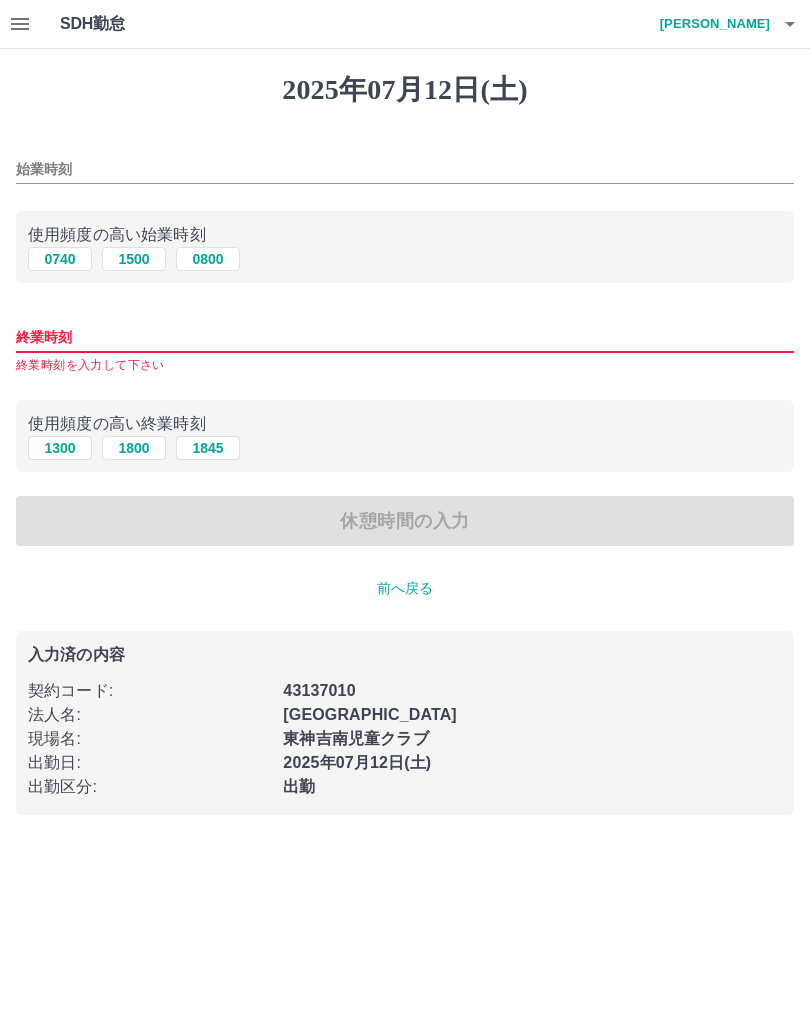 type 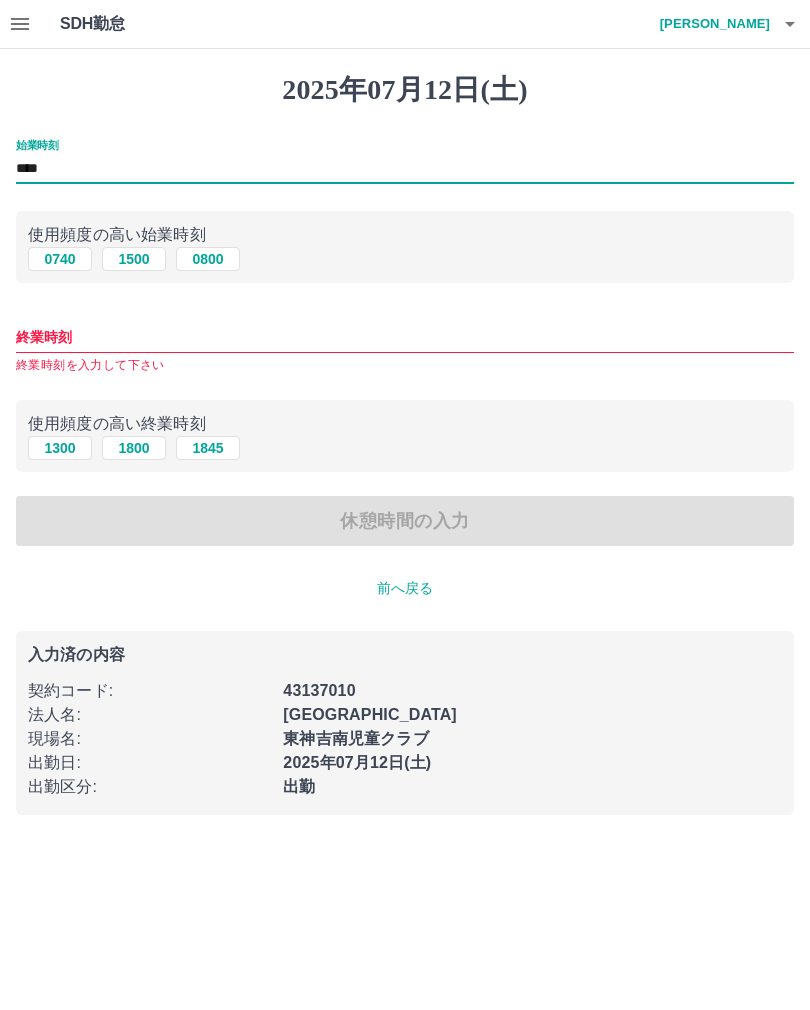 type on "****" 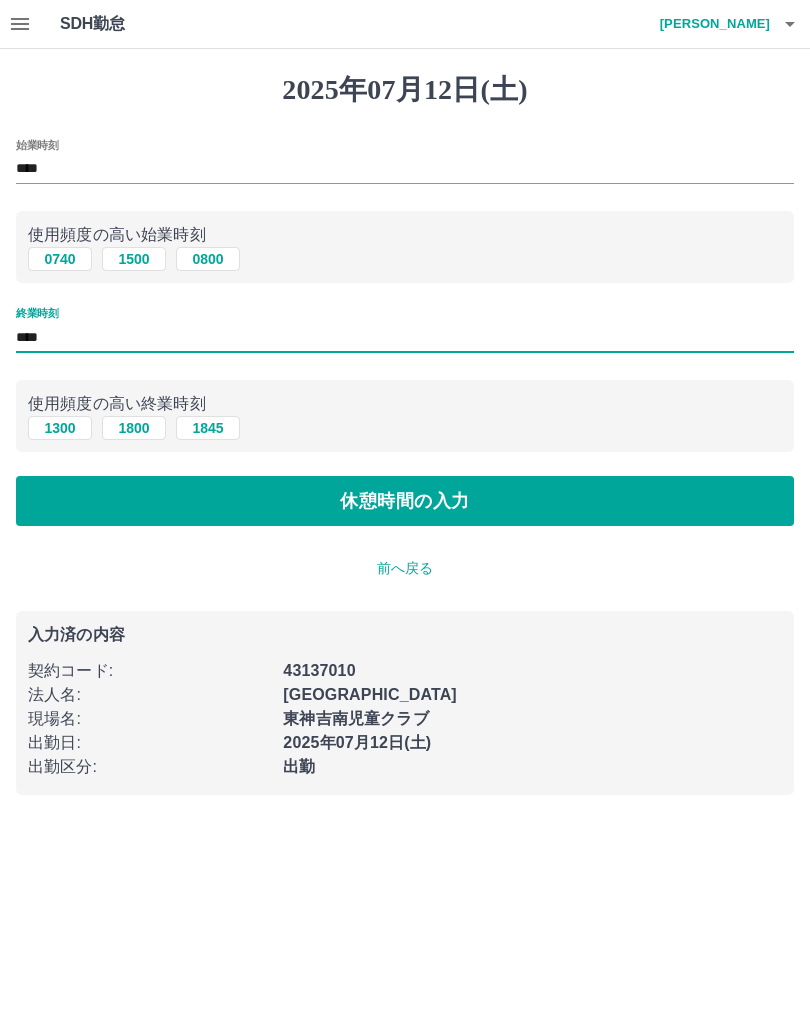 type on "****" 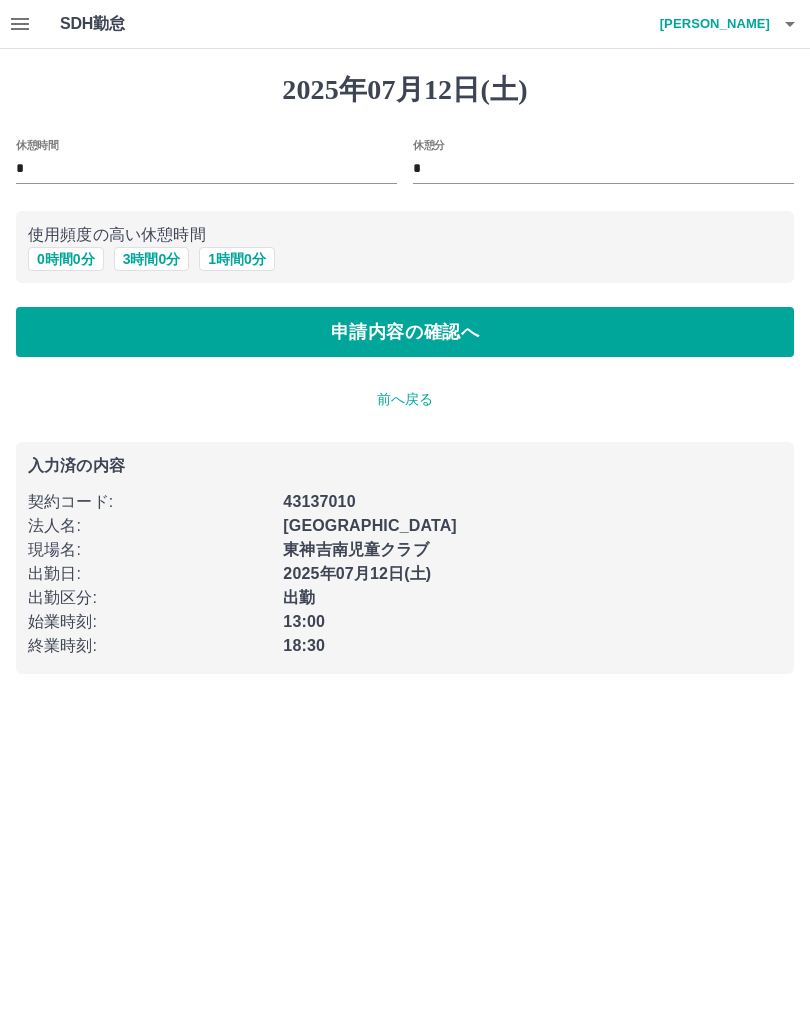 click on "申請内容の確認へ" at bounding box center [405, 332] 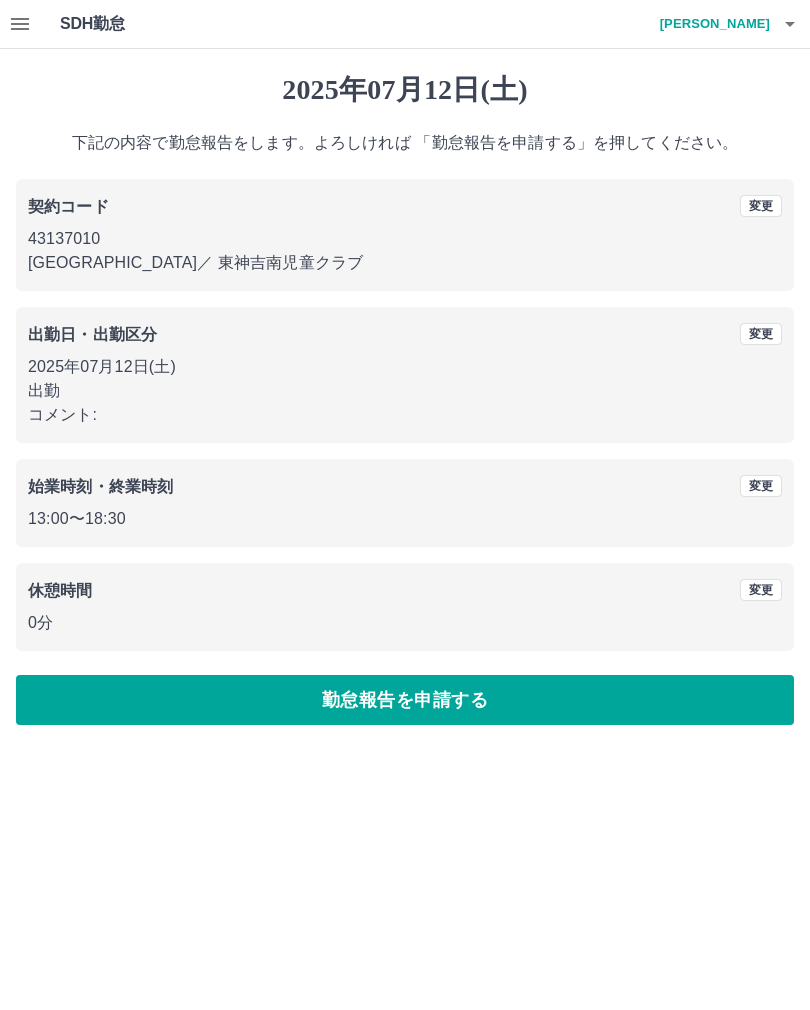 click on "勤怠報告を申請する" at bounding box center (405, 700) 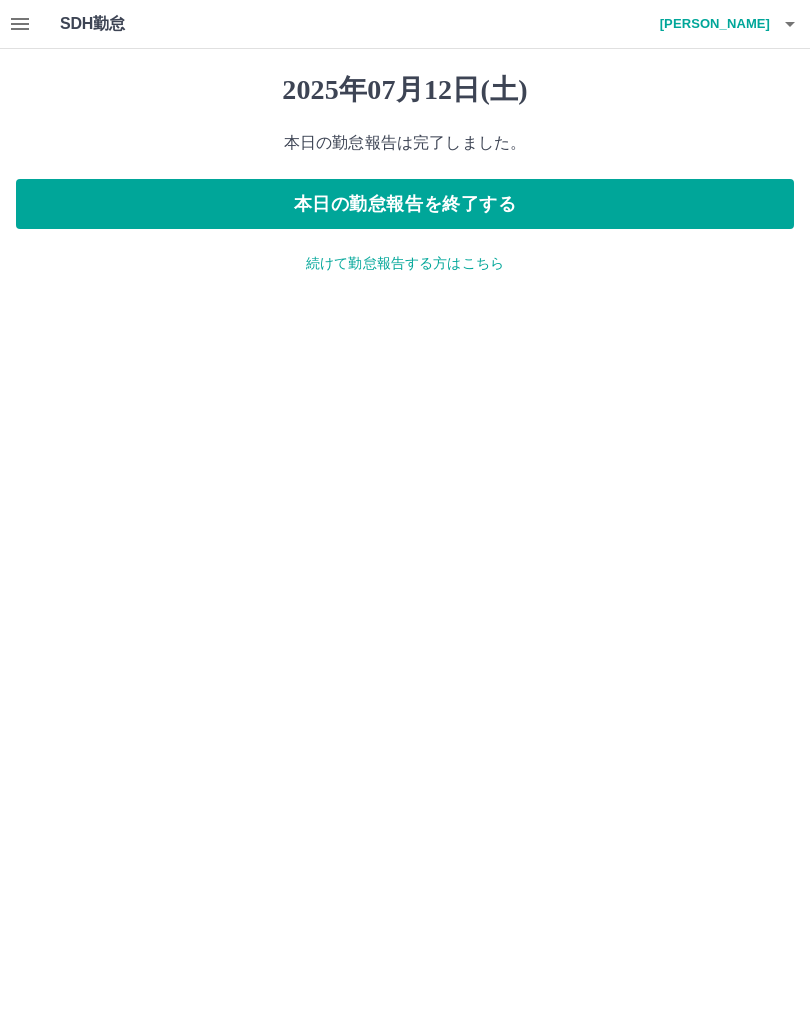 click on "本日の勤怠報告を終了する" at bounding box center (405, 204) 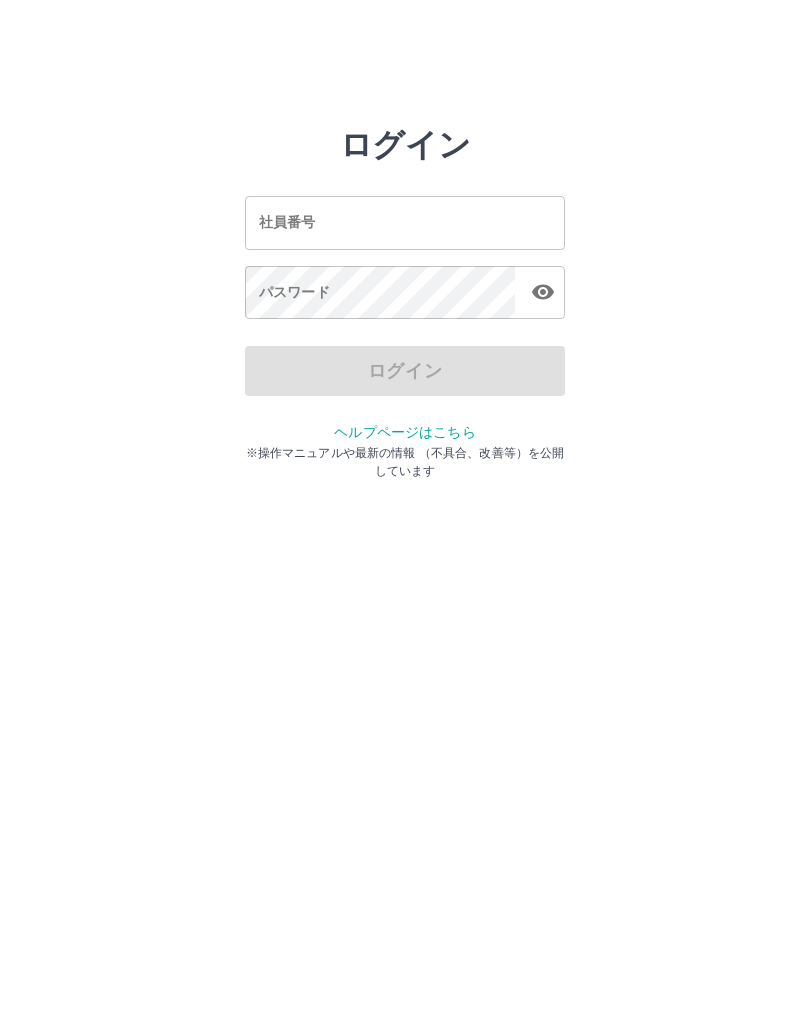 scroll, scrollTop: 0, scrollLeft: 0, axis: both 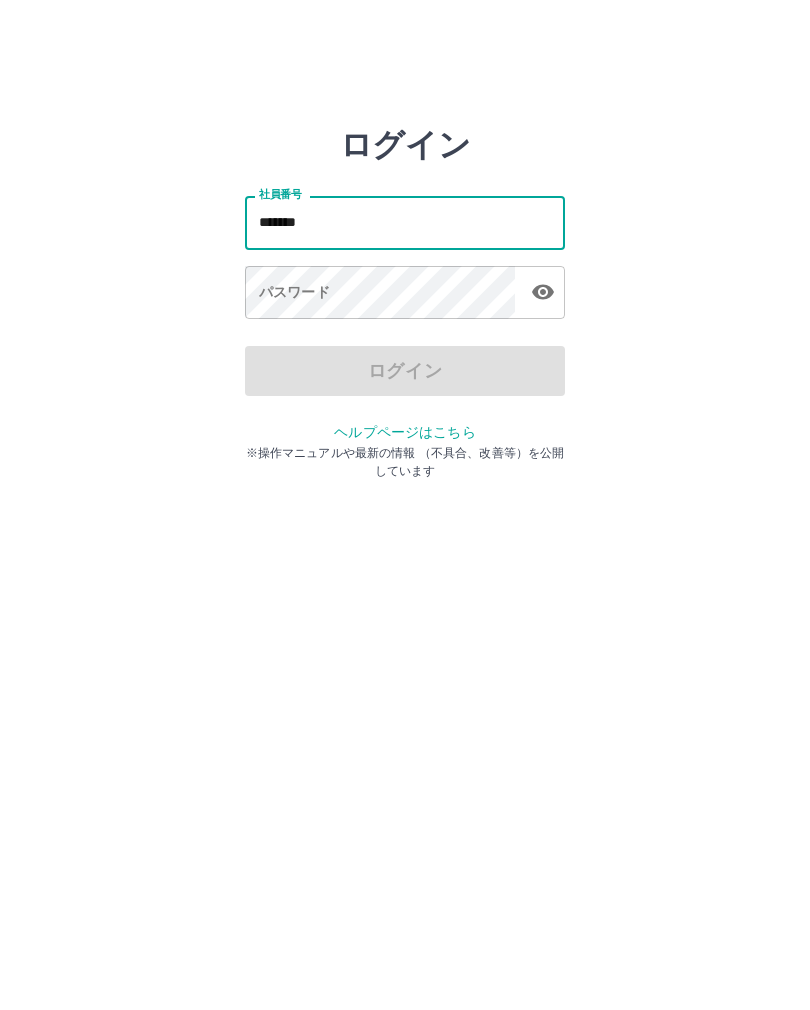 type on "*******" 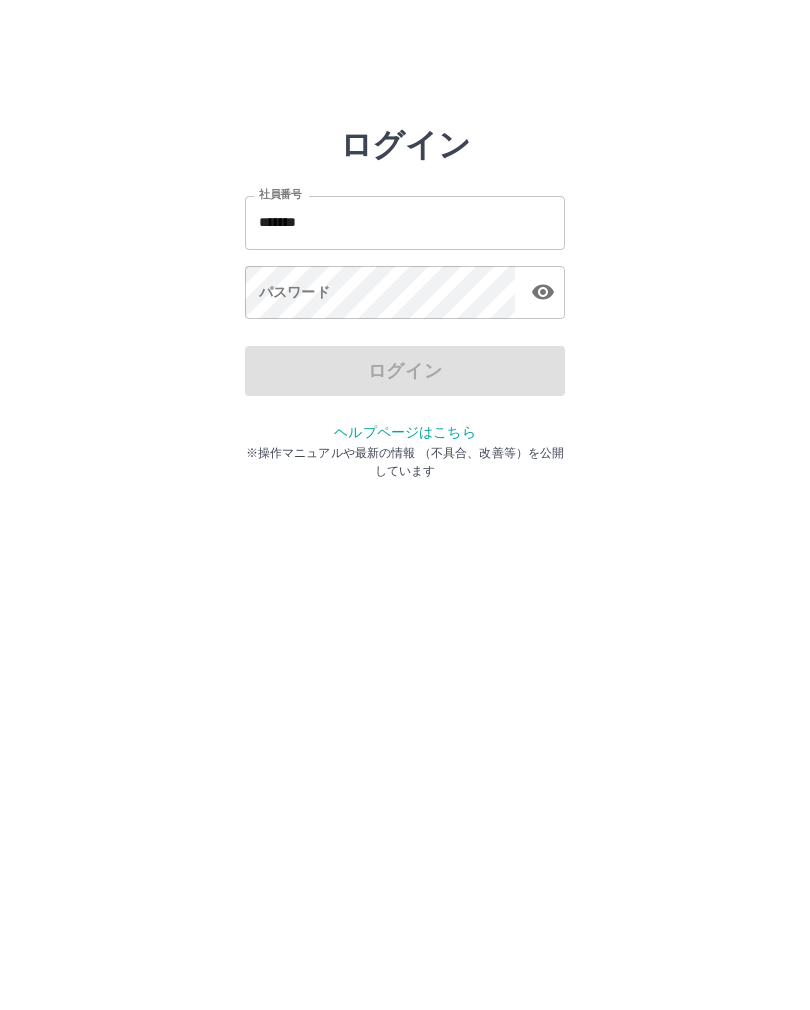 click on "パスワード パスワード" at bounding box center (405, 294) 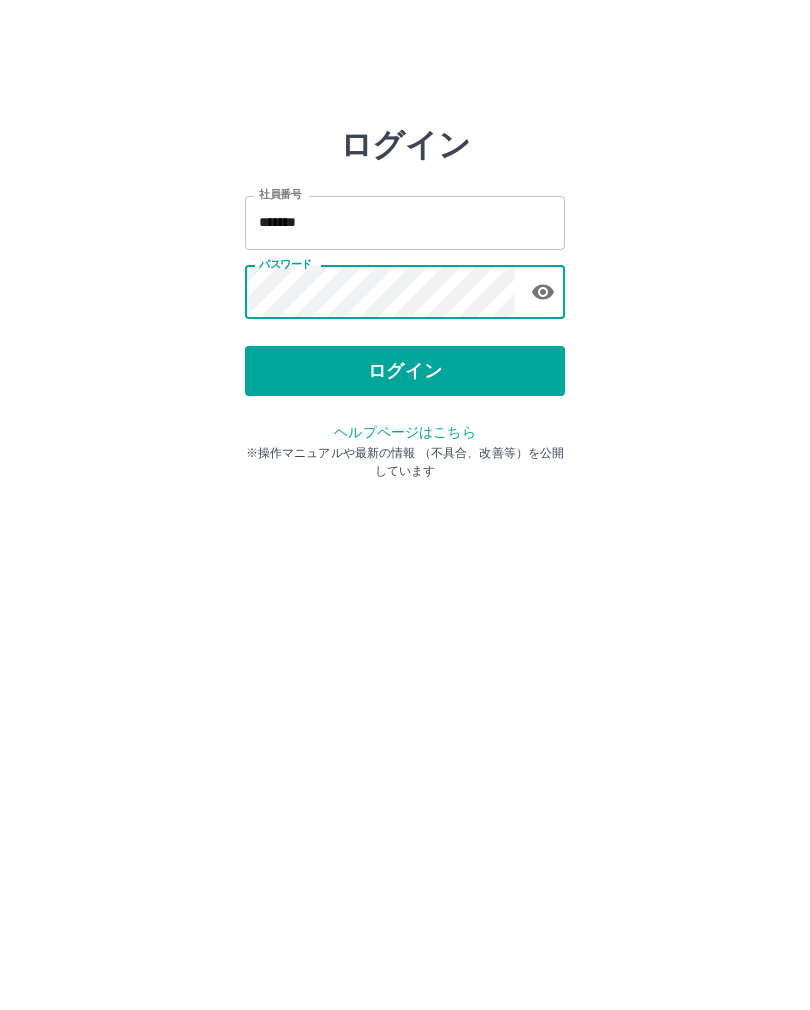 click on "ログイン" at bounding box center [405, 371] 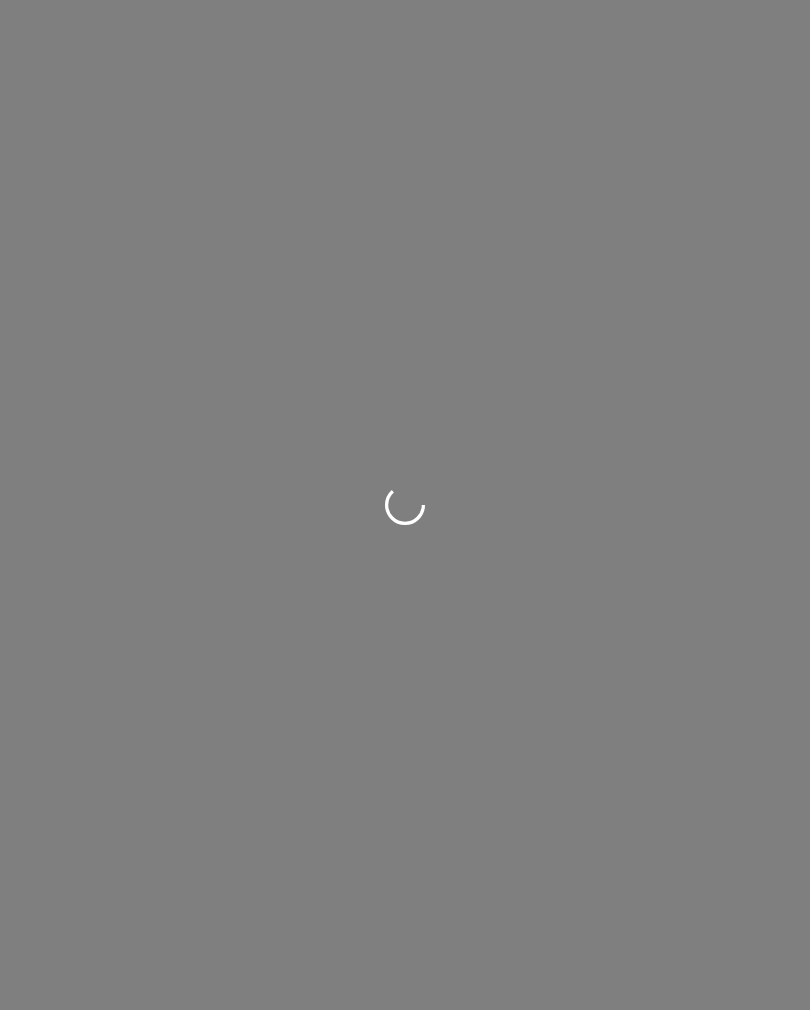 scroll, scrollTop: 0, scrollLeft: 0, axis: both 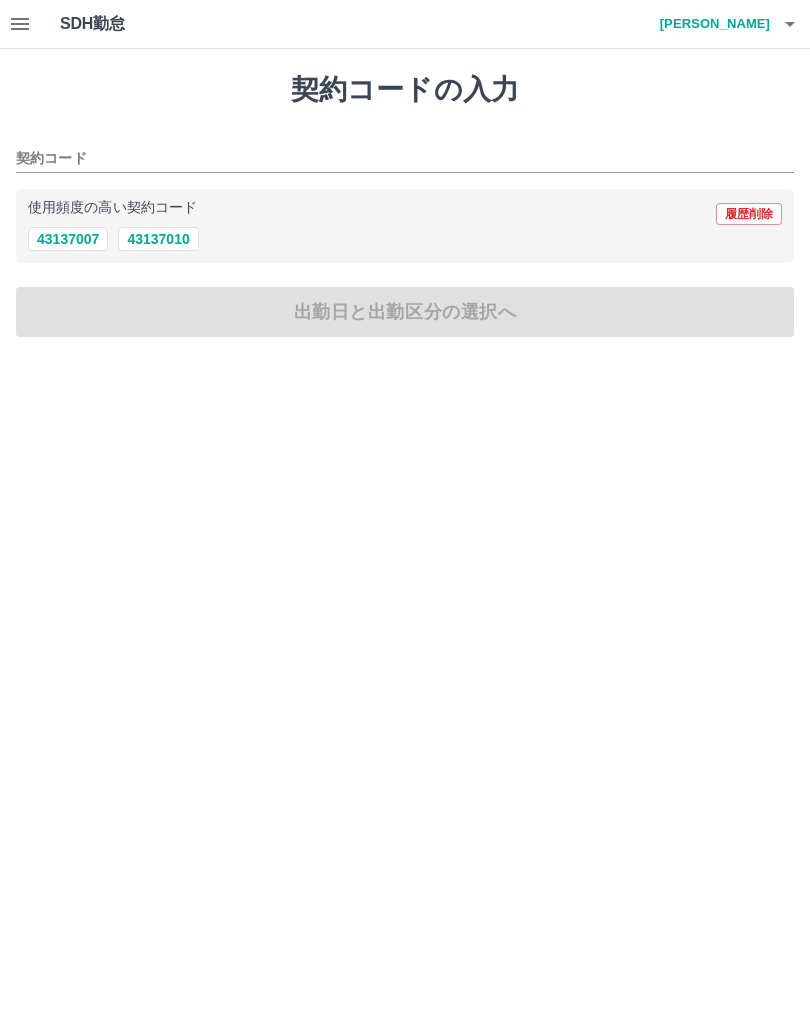 click on "43137010" at bounding box center (158, 239) 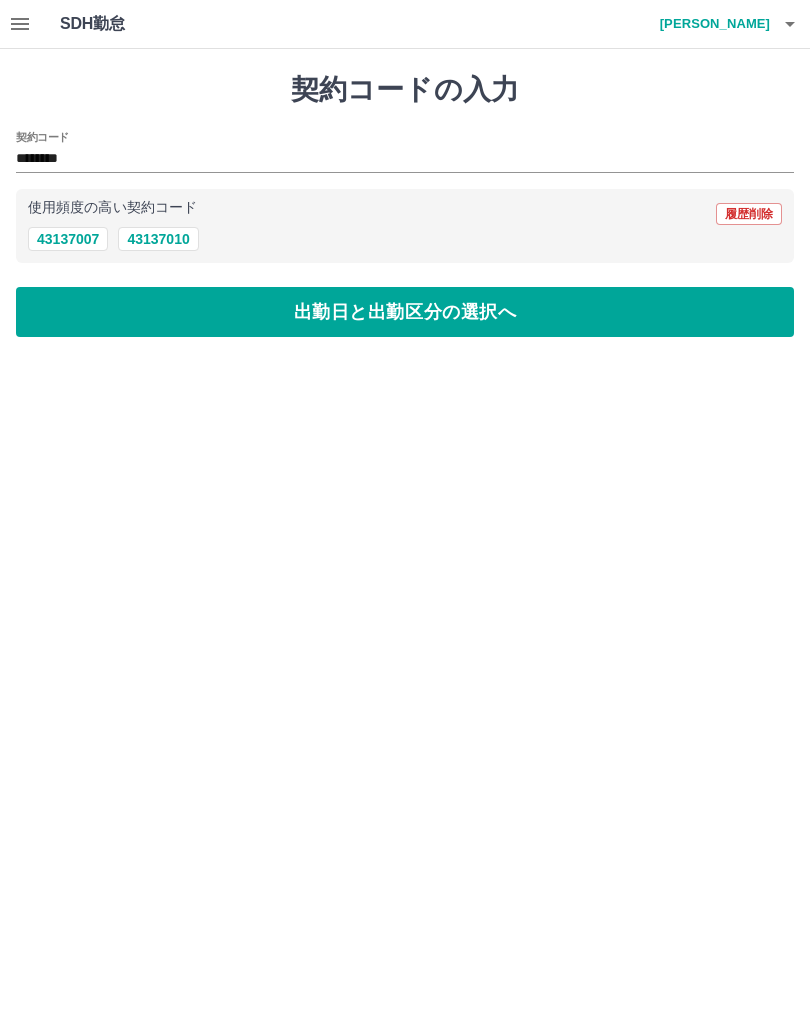 click on "出勤日と出勤区分の選択へ" at bounding box center [405, 312] 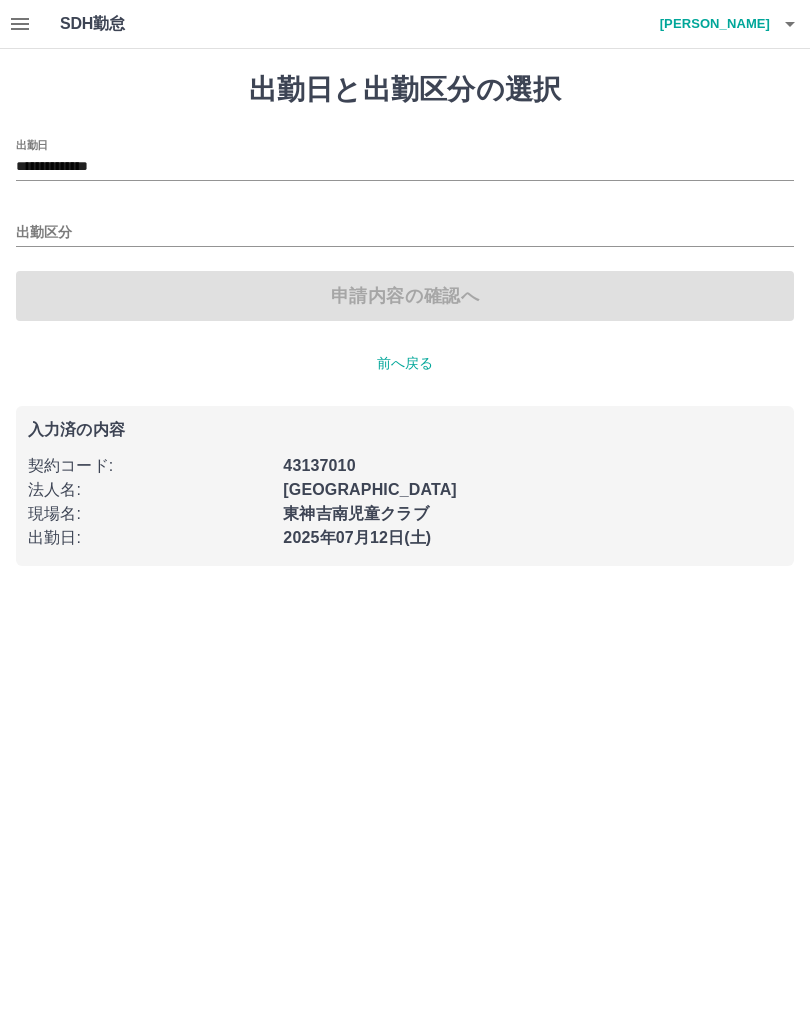click on "出勤区分" at bounding box center (405, 233) 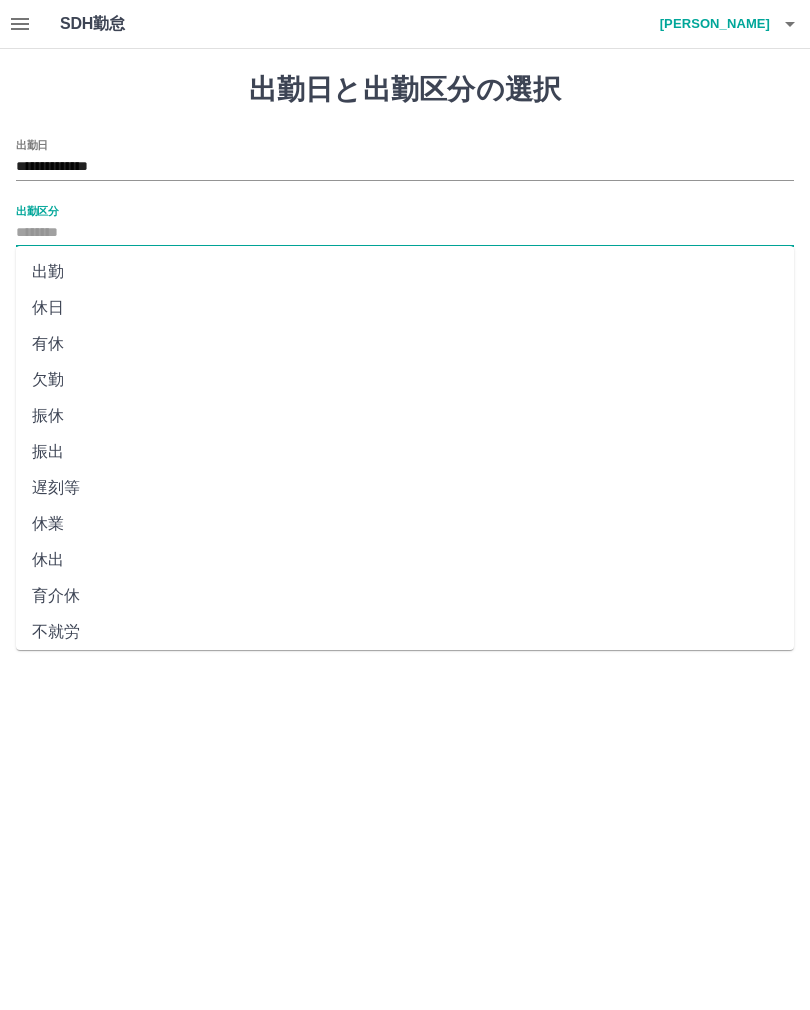 click on "休出" at bounding box center [405, 560] 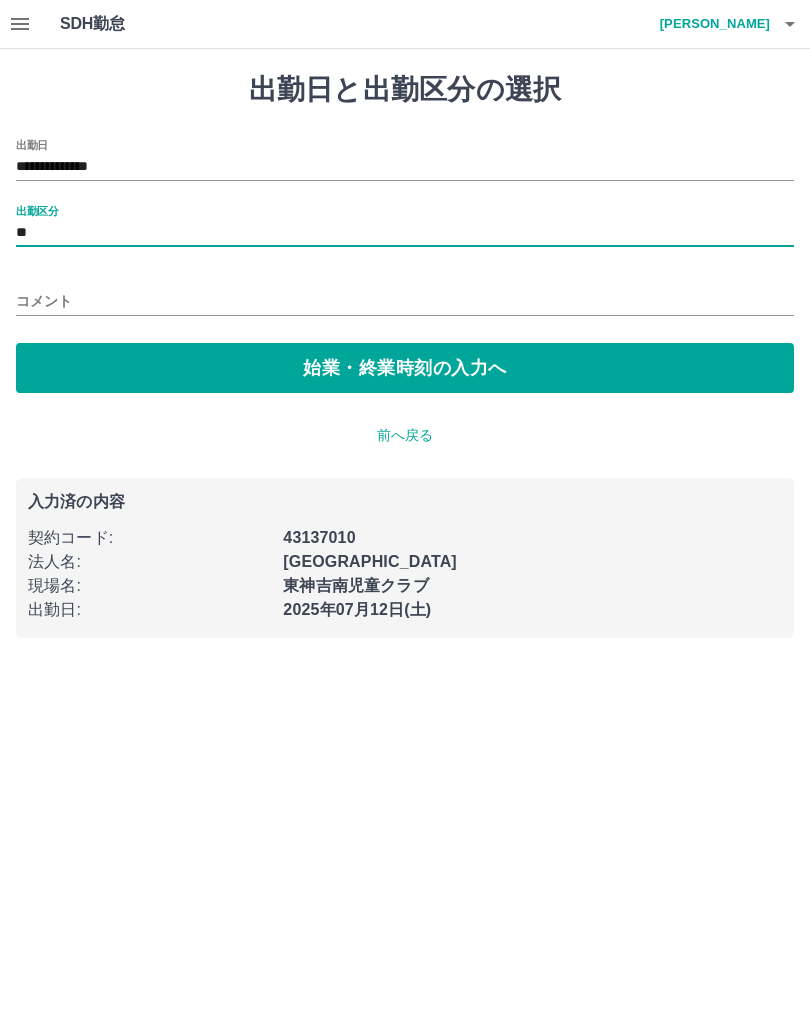 click on "始業・終業時刻の入力へ" at bounding box center [405, 368] 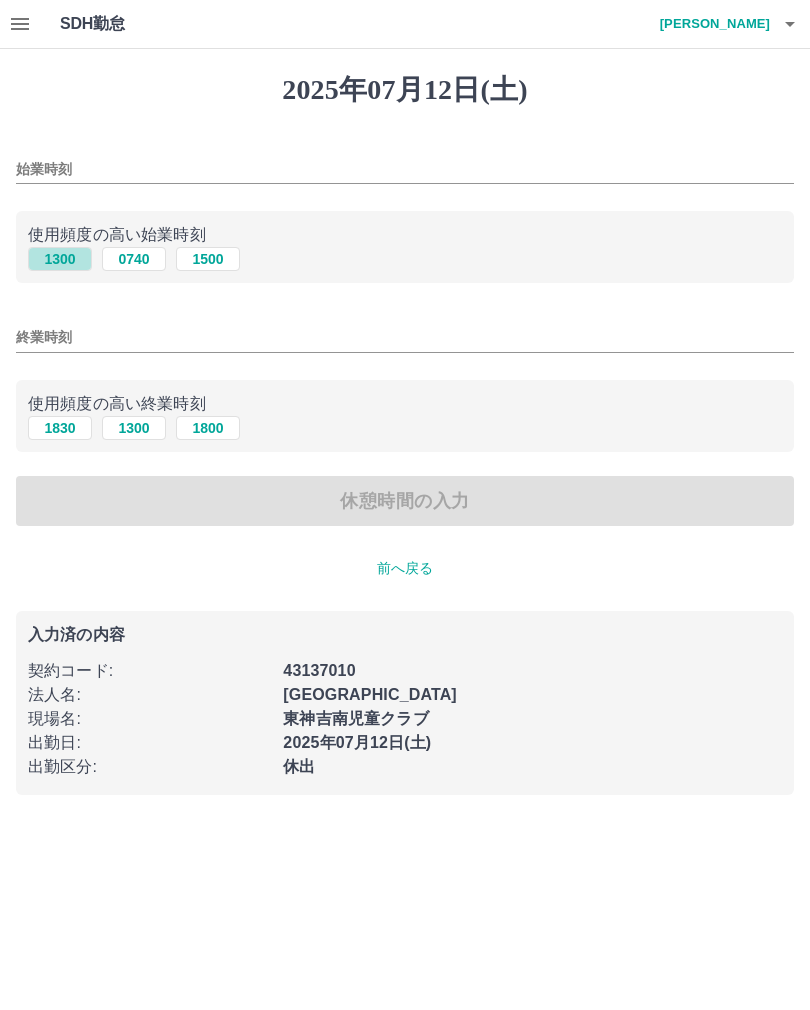 click on "1300" at bounding box center [60, 259] 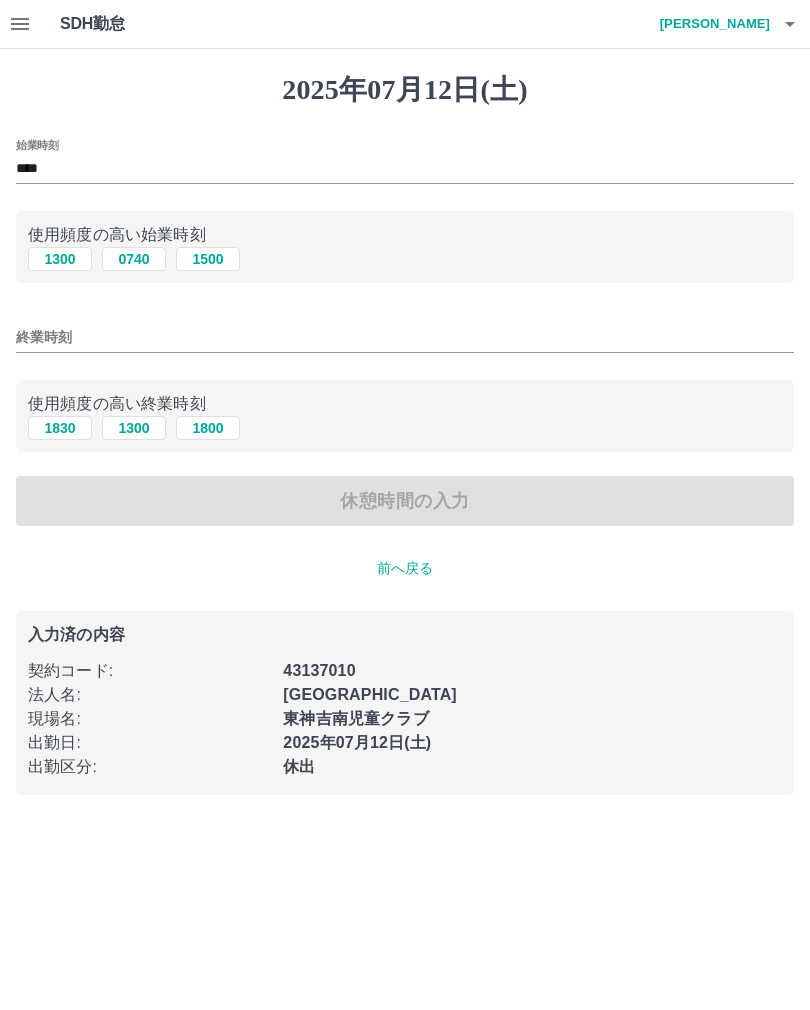 click on "1830" at bounding box center (60, 428) 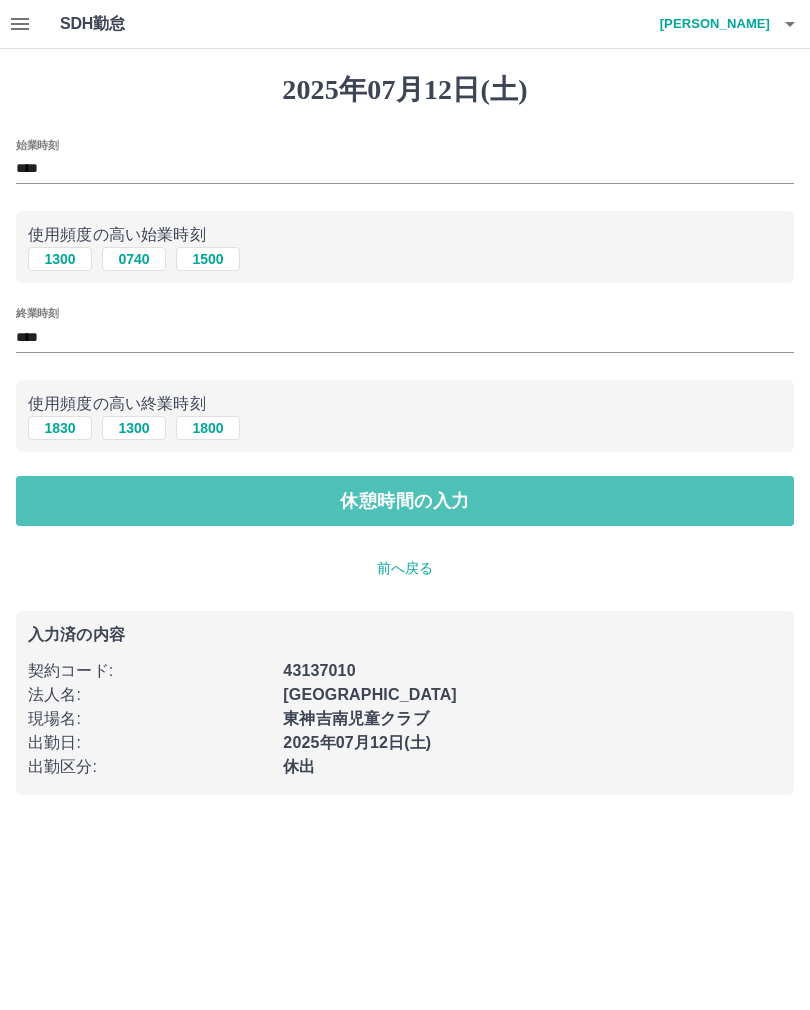 click on "休憩時間の入力" at bounding box center [405, 501] 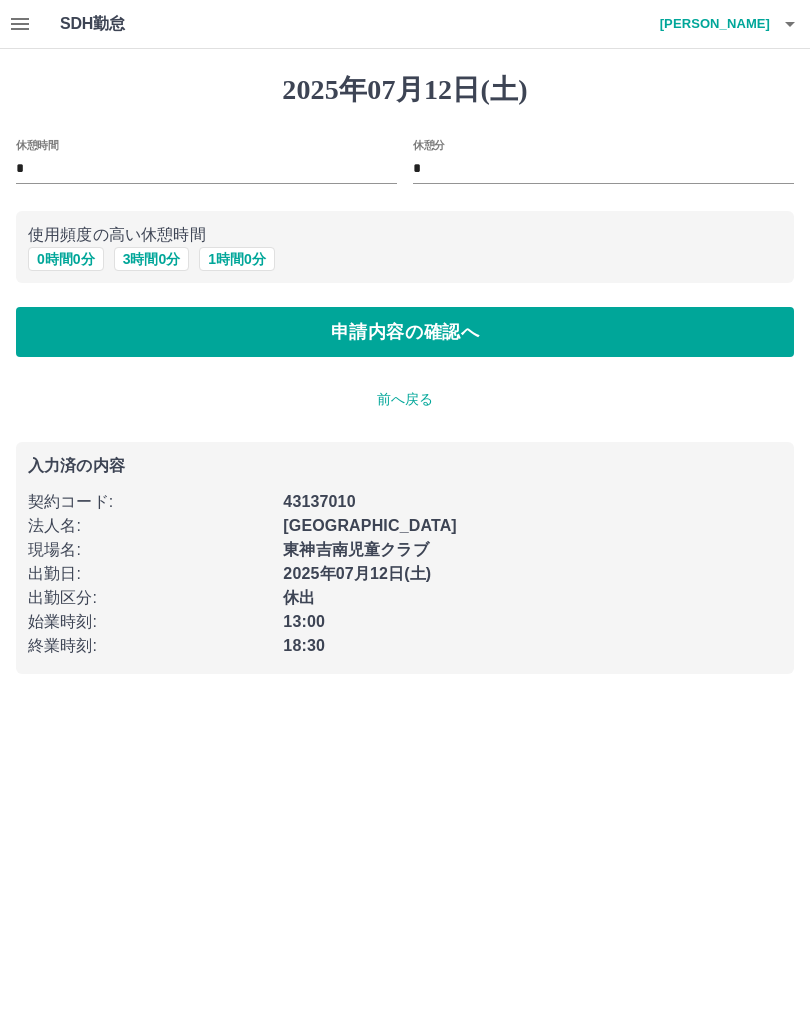 click on "0 時間 0 分" at bounding box center [66, 259] 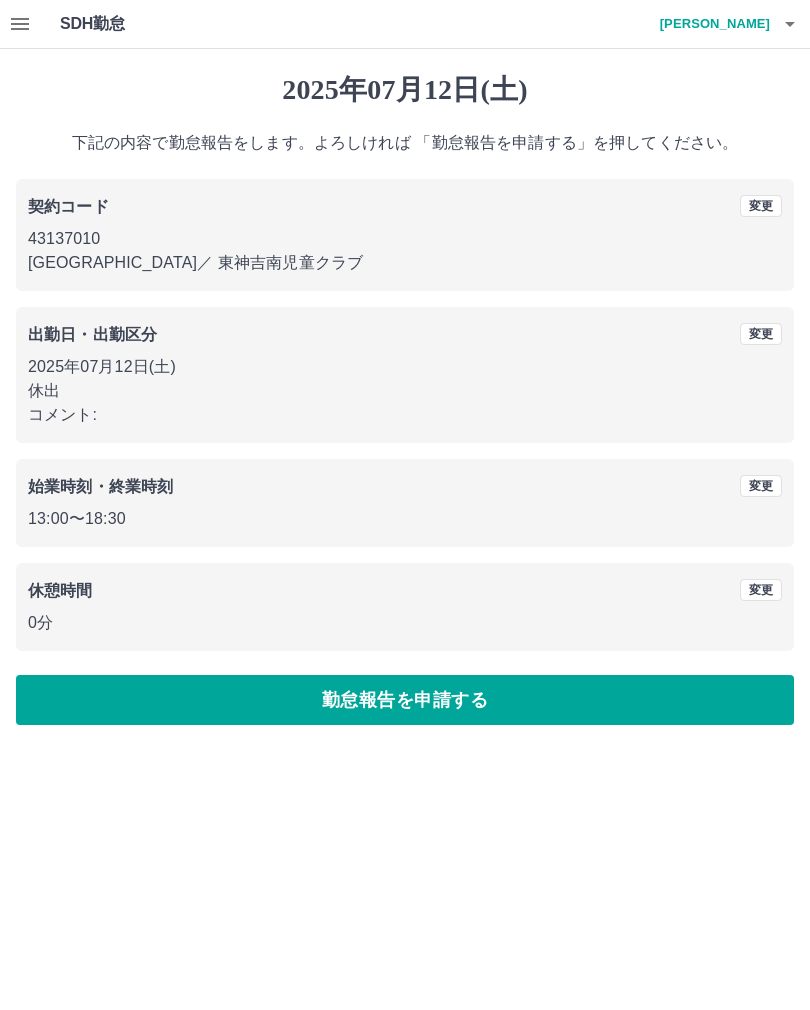 click on "勤怠報告を申請する" at bounding box center (405, 700) 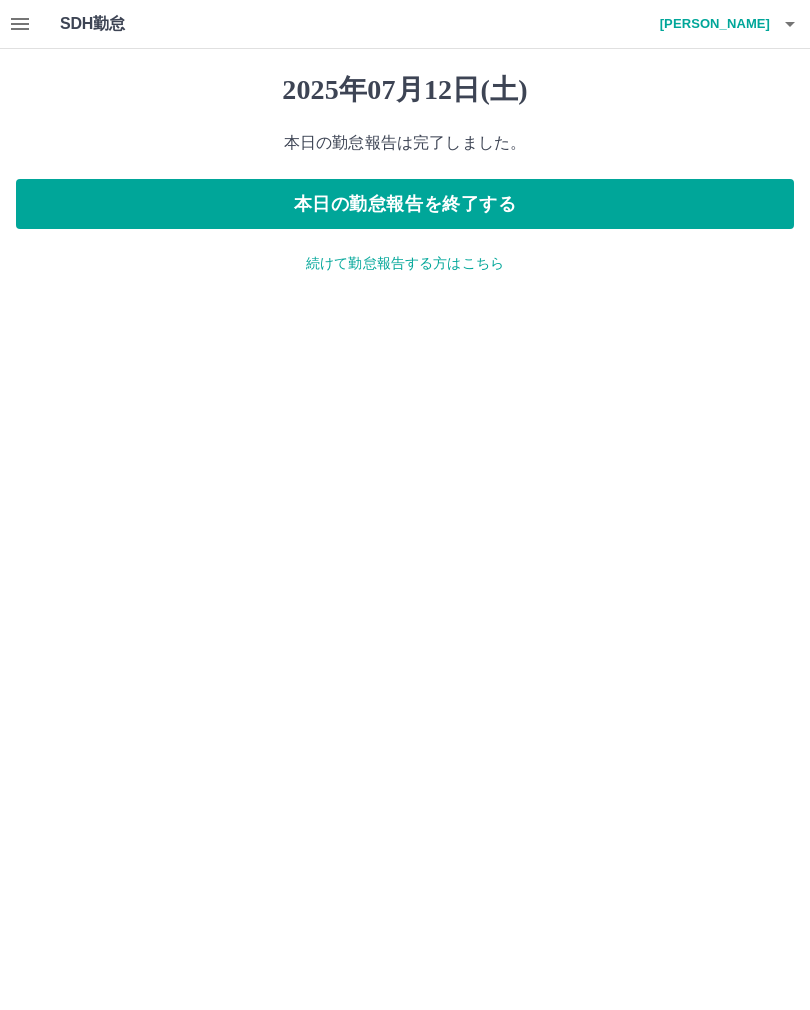 click on "本日の勤怠報告を終了する" at bounding box center (405, 204) 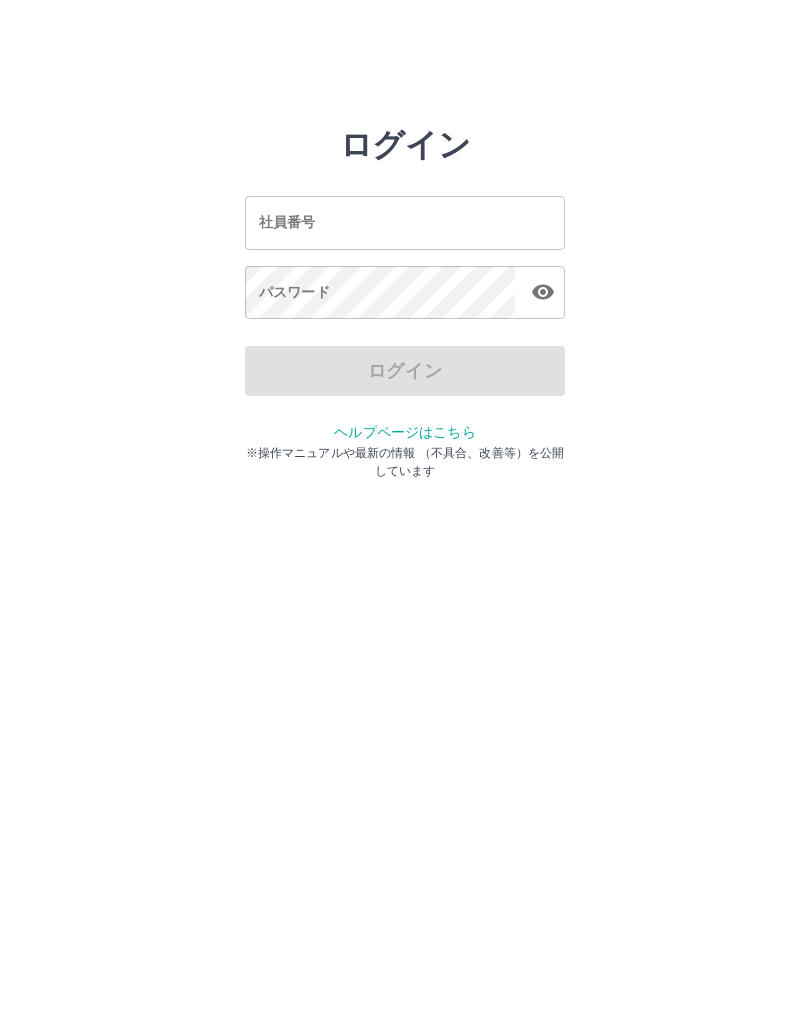 scroll, scrollTop: 0, scrollLeft: 0, axis: both 